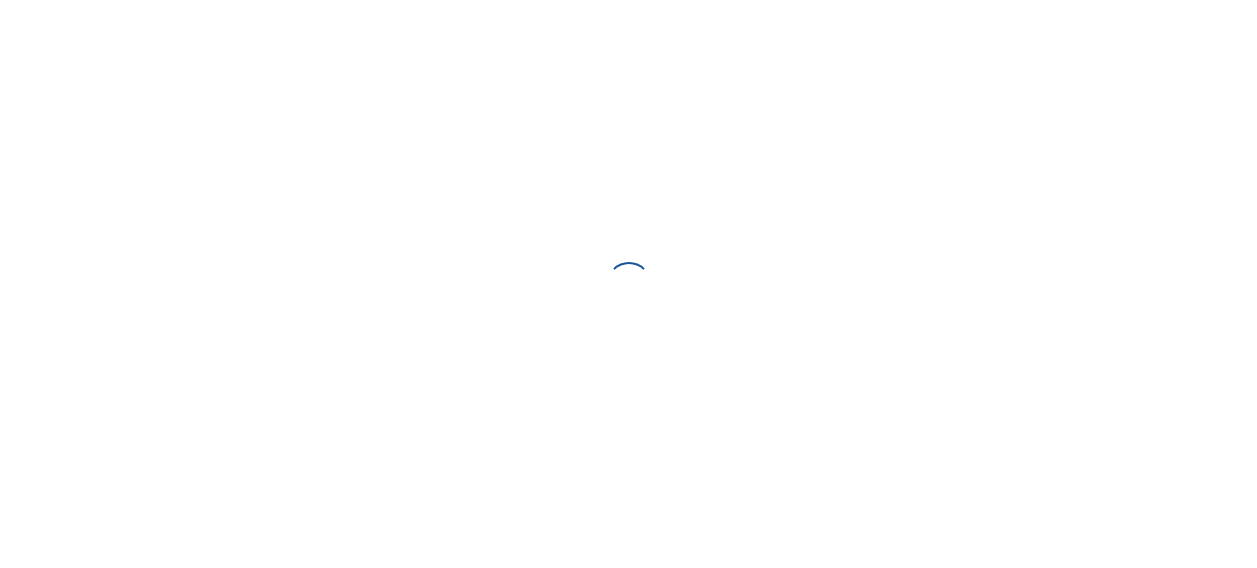 scroll, scrollTop: 0, scrollLeft: 0, axis: both 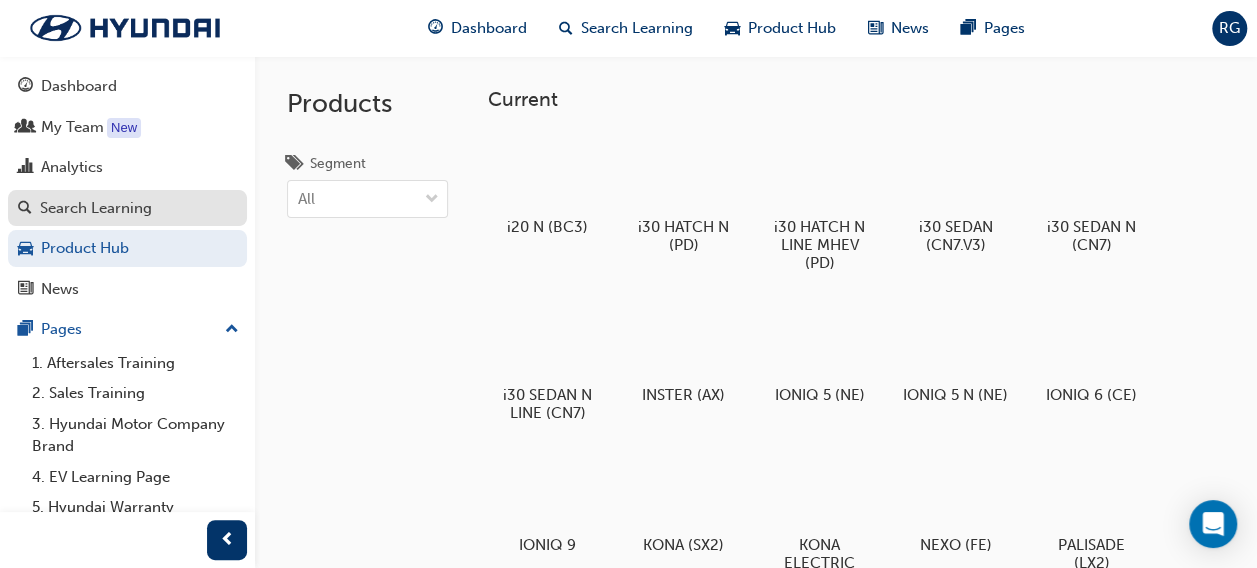 click on "Search Learning" at bounding box center (96, 208) 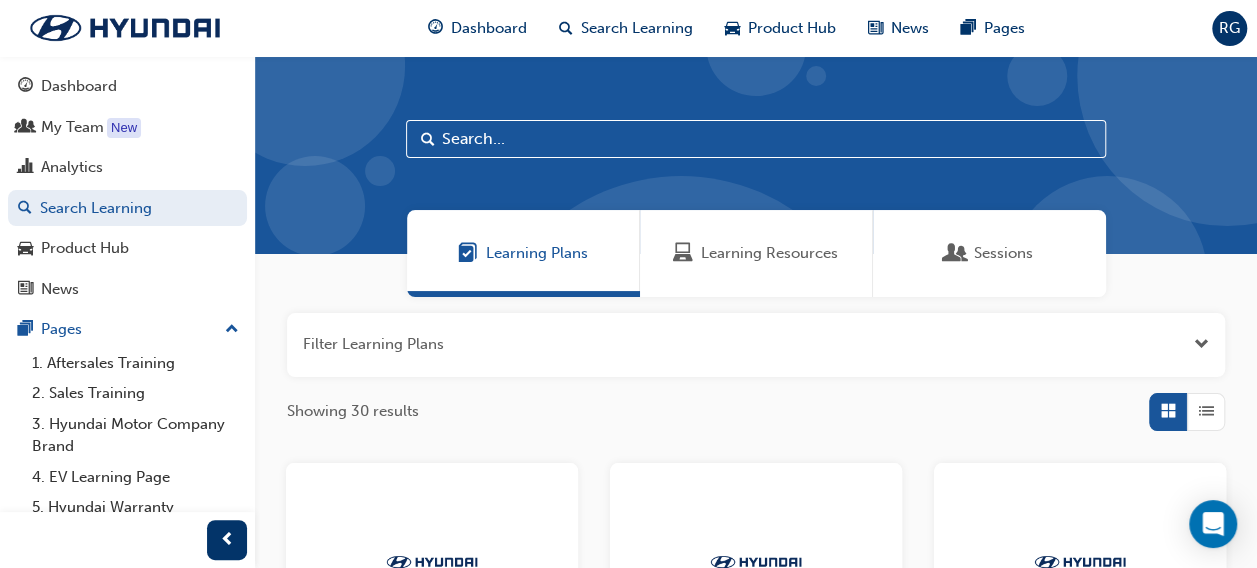 click at bounding box center [956, 253] 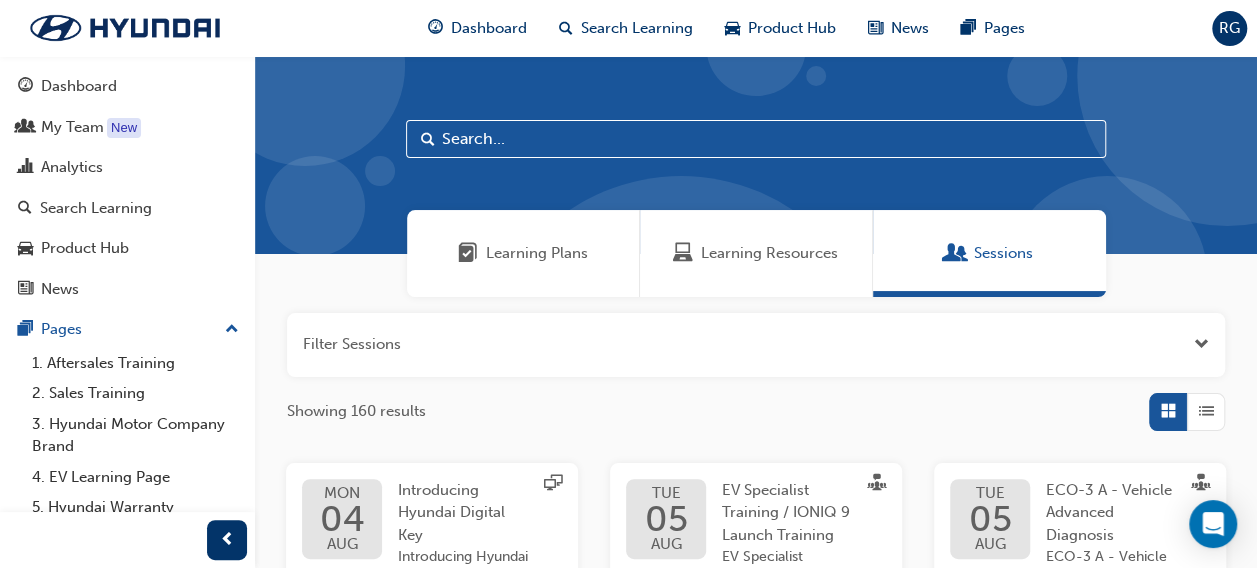click at bounding box center [756, 139] 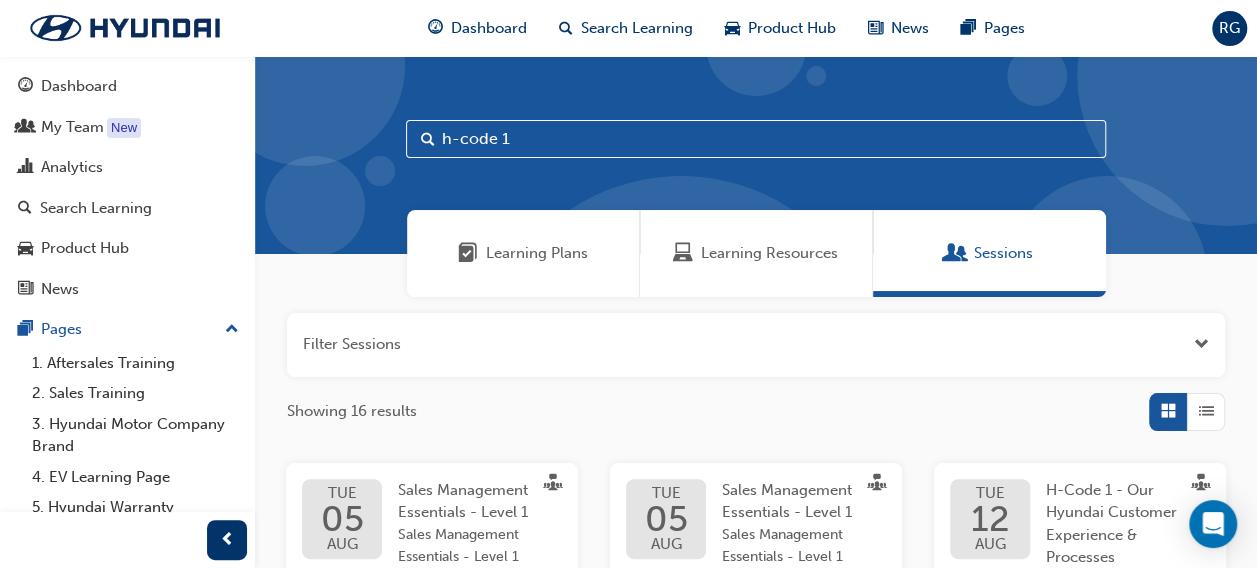 type on "h-code 1" 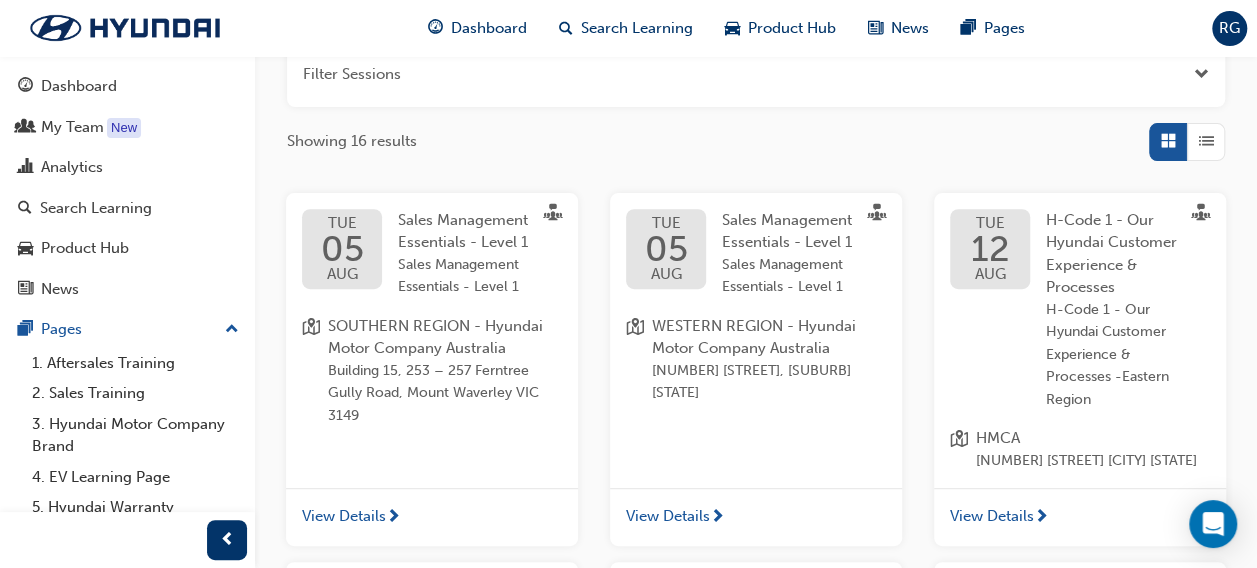scroll, scrollTop: 268, scrollLeft: 0, axis: vertical 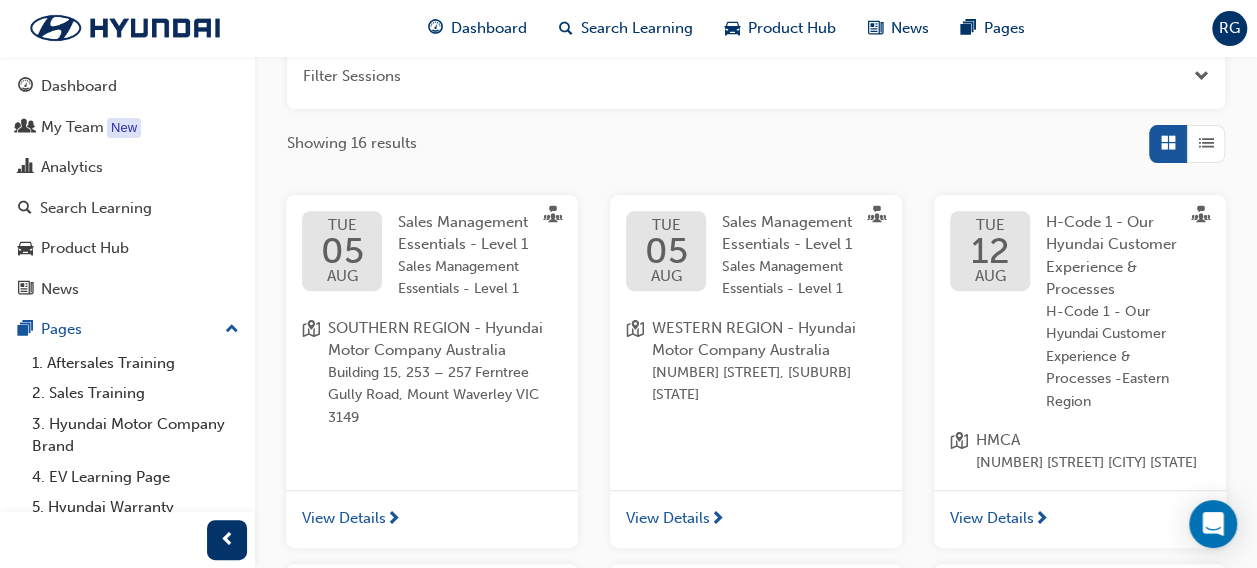click at bounding box center [1206, 143] 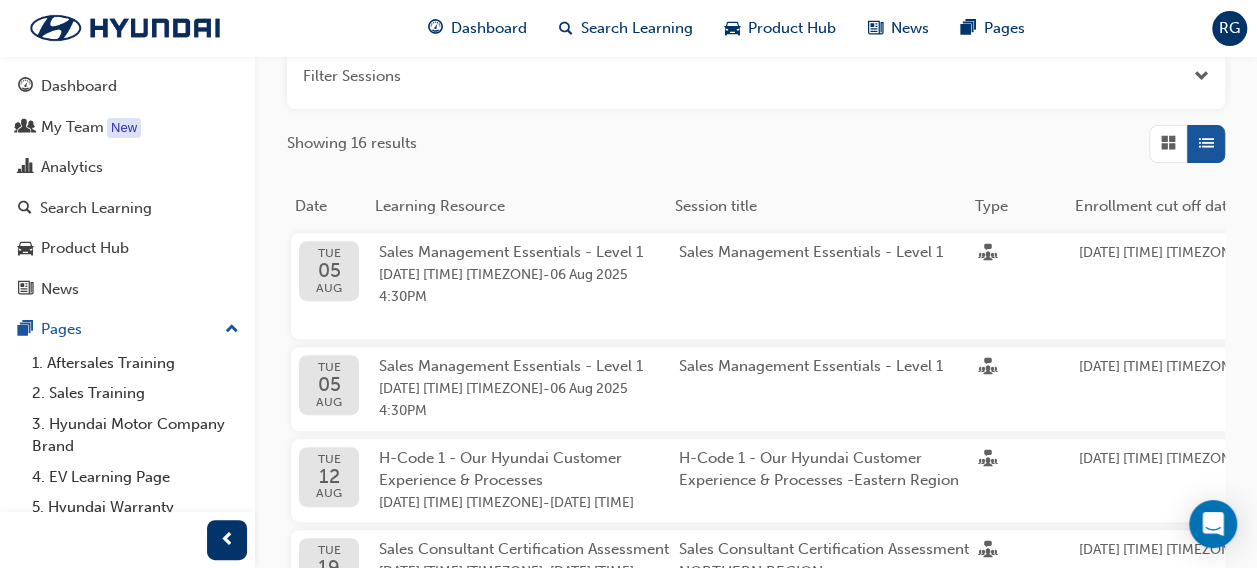 click at bounding box center (1168, 144) 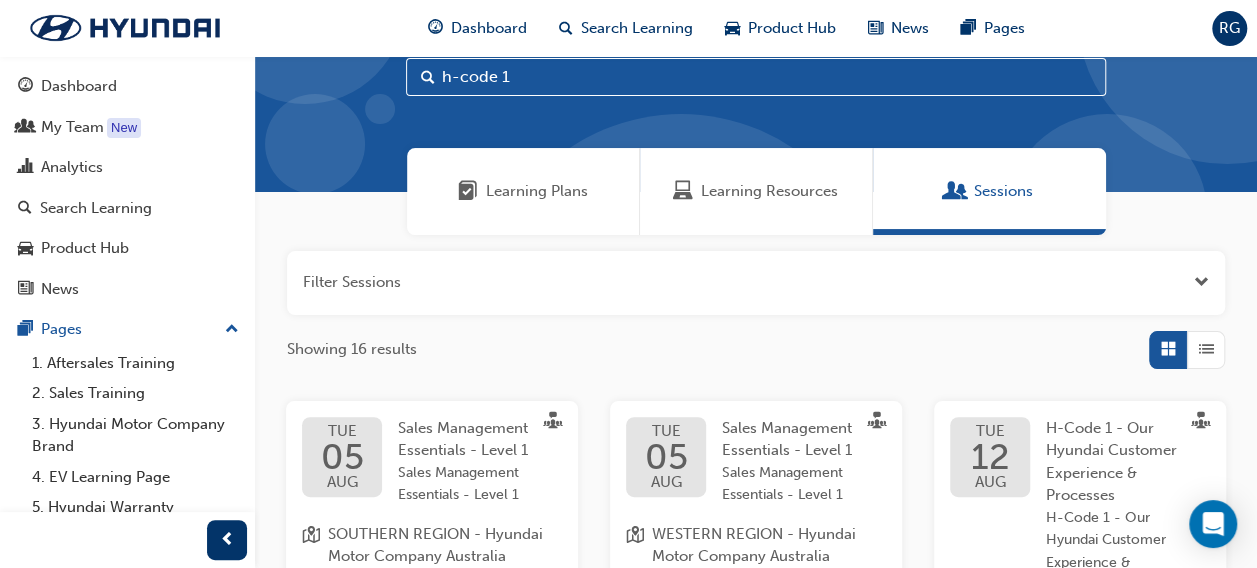 scroll, scrollTop: 64, scrollLeft: 0, axis: vertical 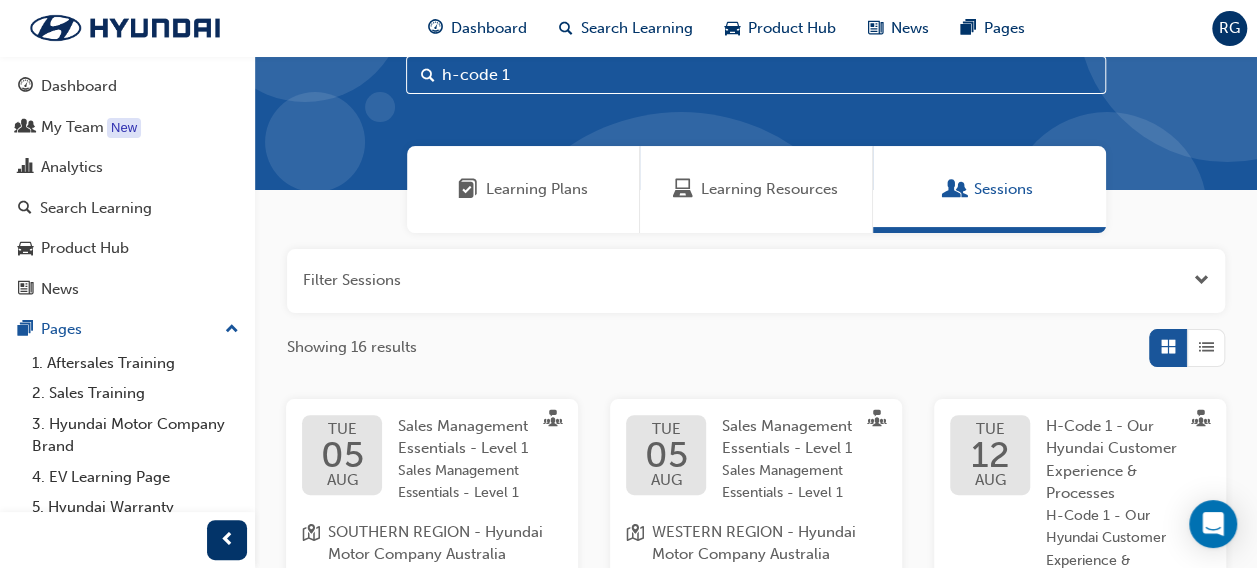 click at bounding box center (1201, 280) 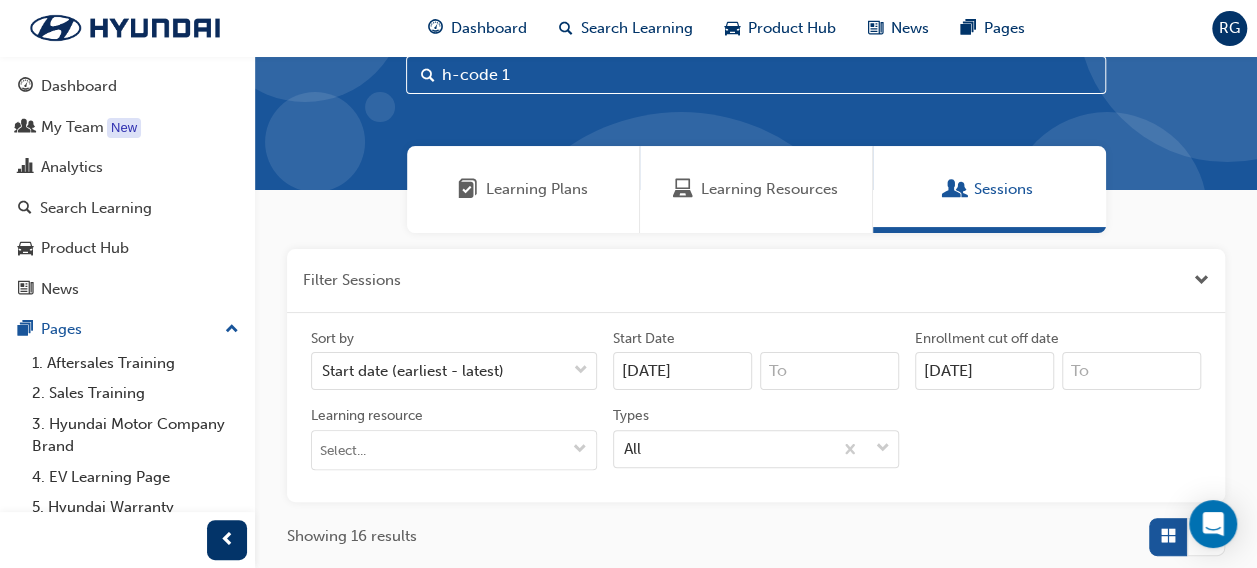 click on "[DATE]" at bounding box center [682, 371] 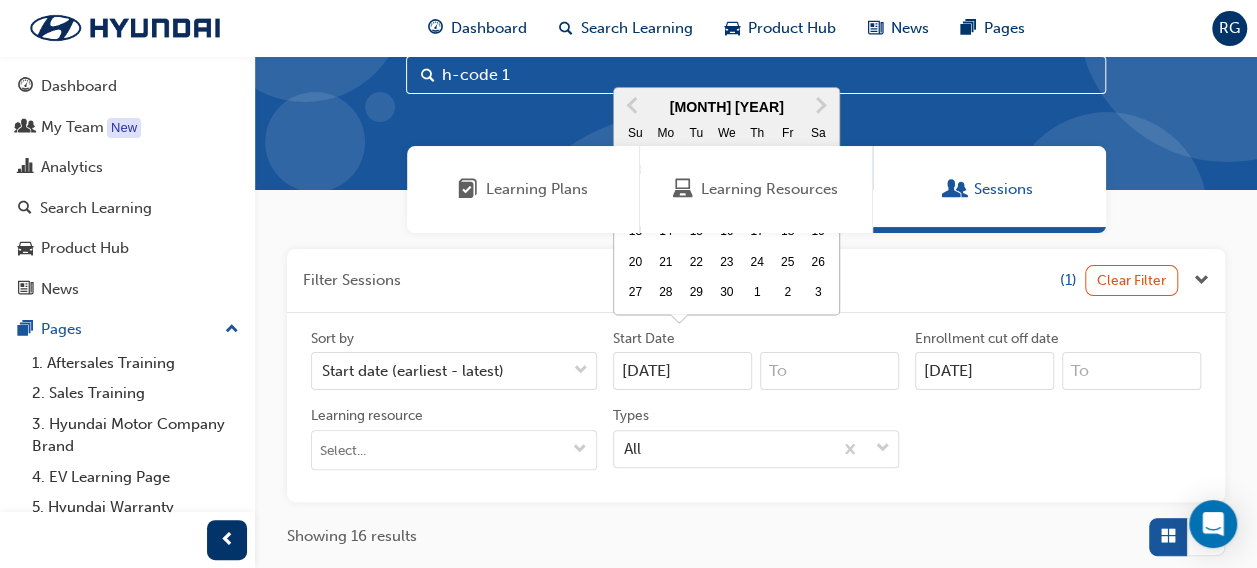type on "[DATE]" 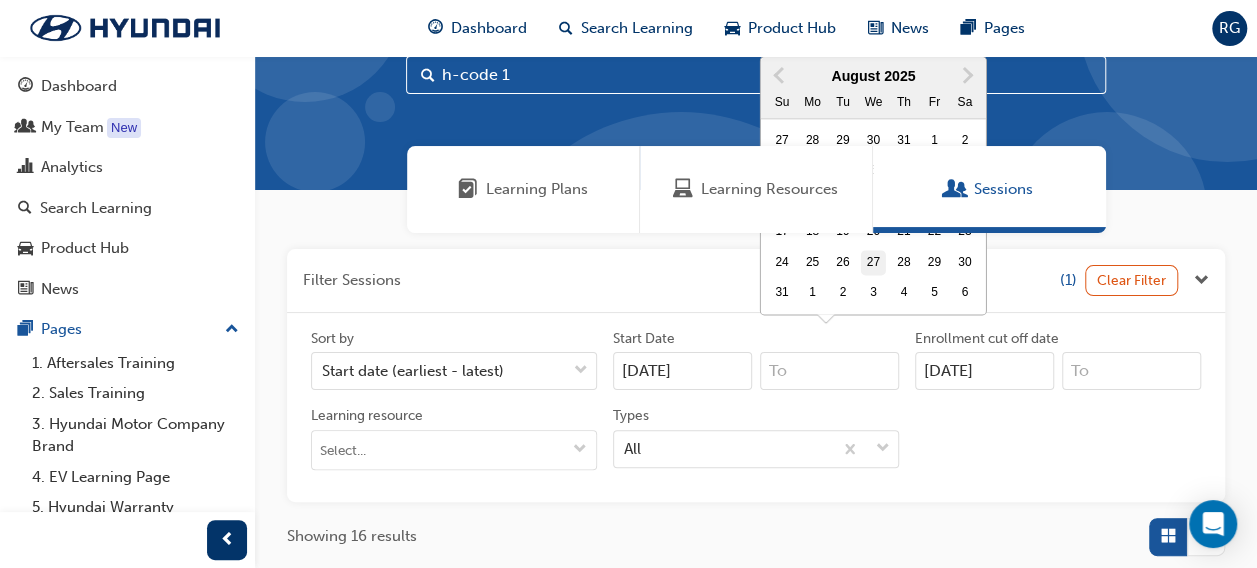click on "27" at bounding box center [874, 263] 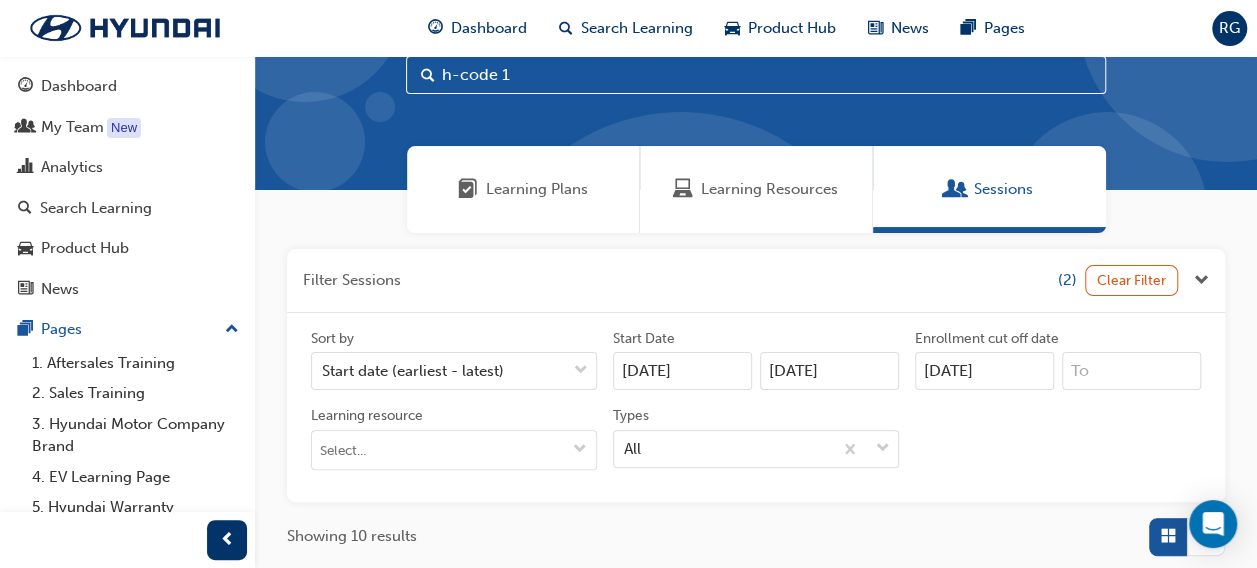click on "[SORT_ORDER] [DATE] [CUTOFF_DATE] [RESOURCE_TYPES]" at bounding box center (756, 407) 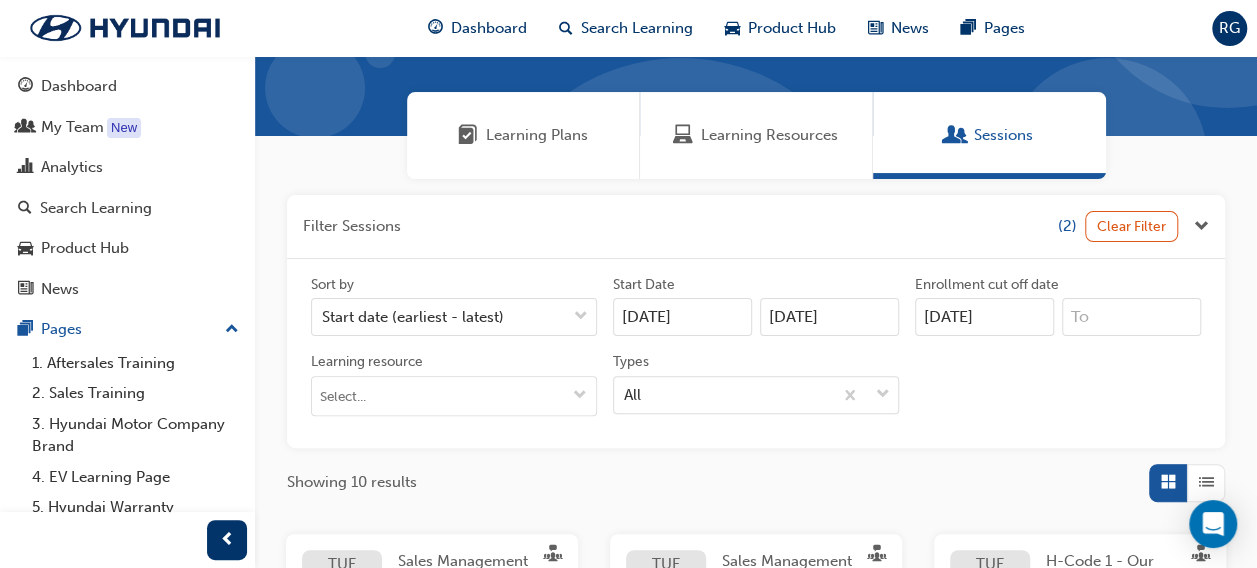scroll, scrollTop: 141, scrollLeft: 0, axis: vertical 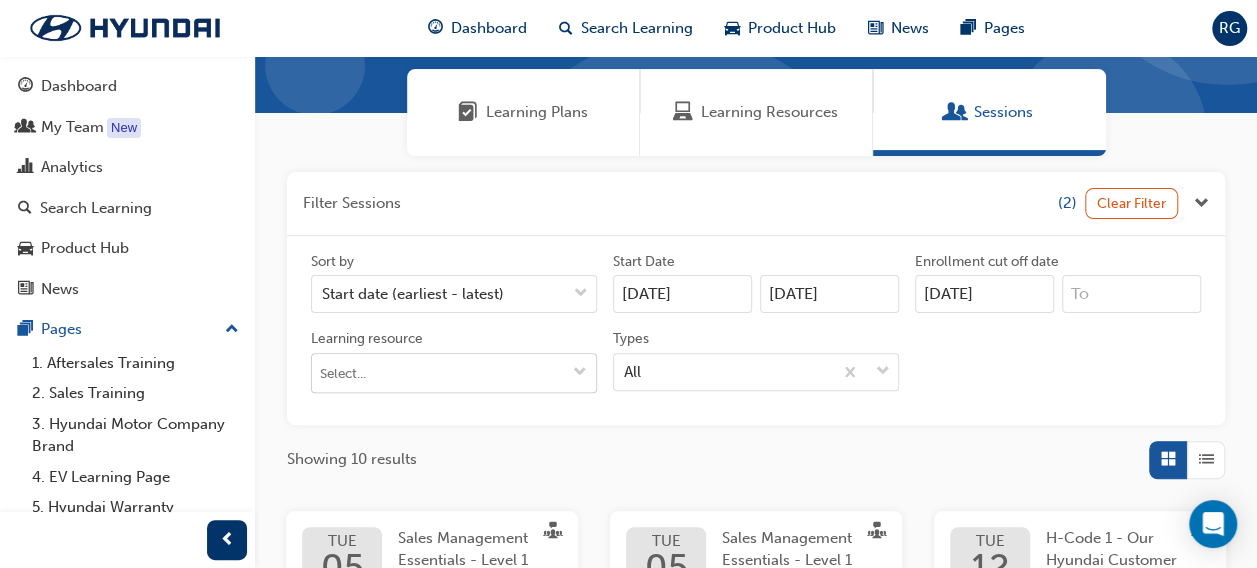 click at bounding box center [580, 373] 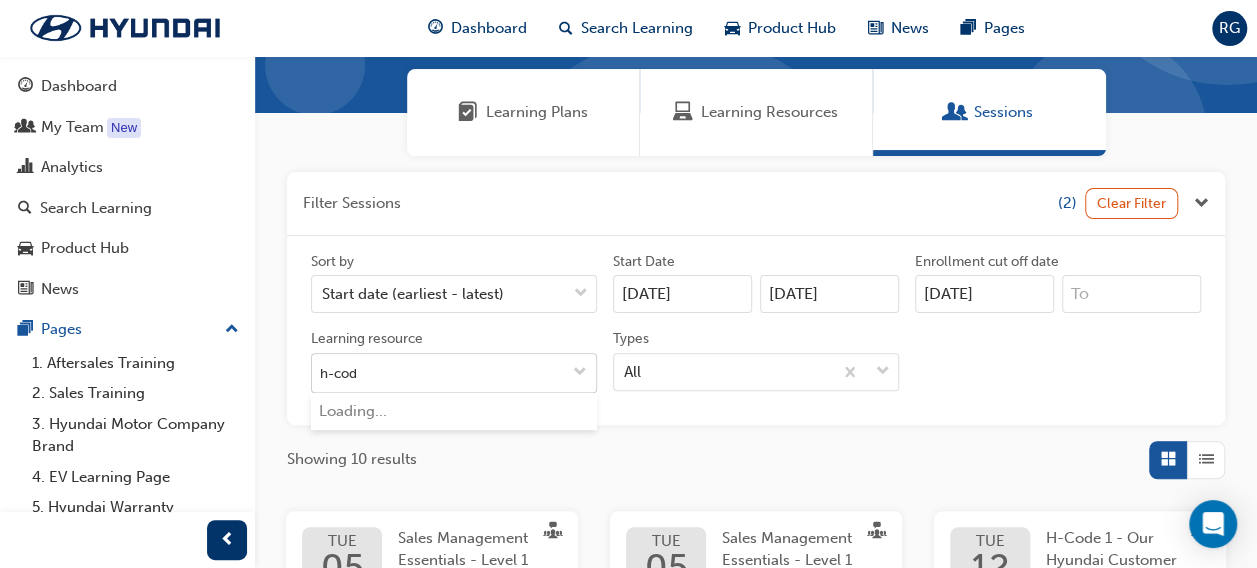 type on "h-code" 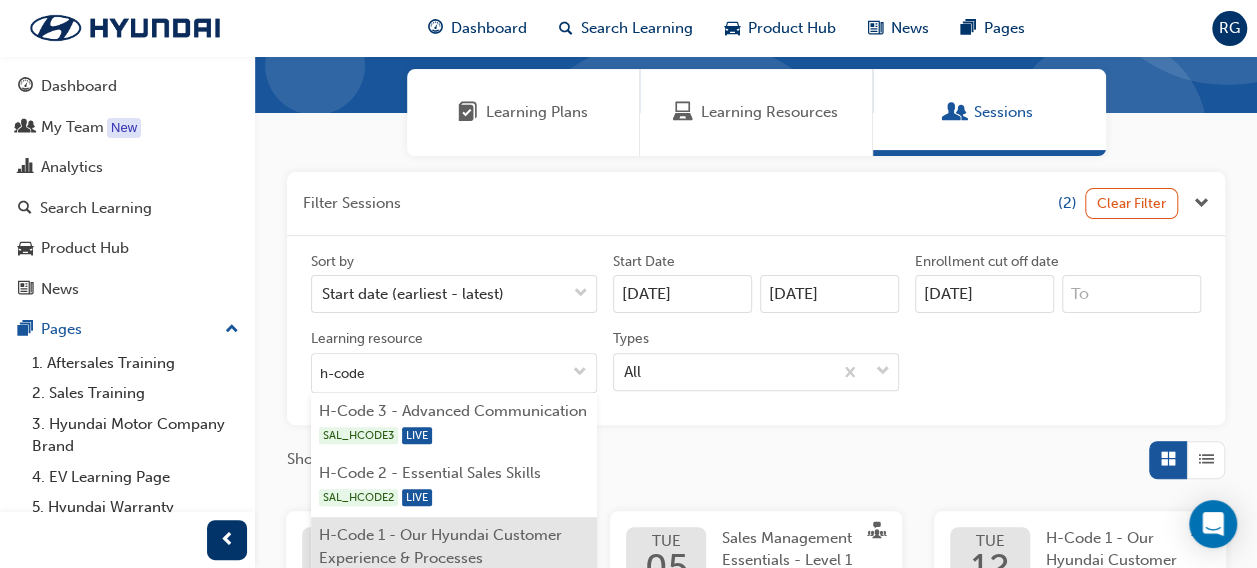 click on "H-Code 1 - Our Hyundai Customer Experience & Processes SAL_HCODE1 LIVE" at bounding box center [454, 559] 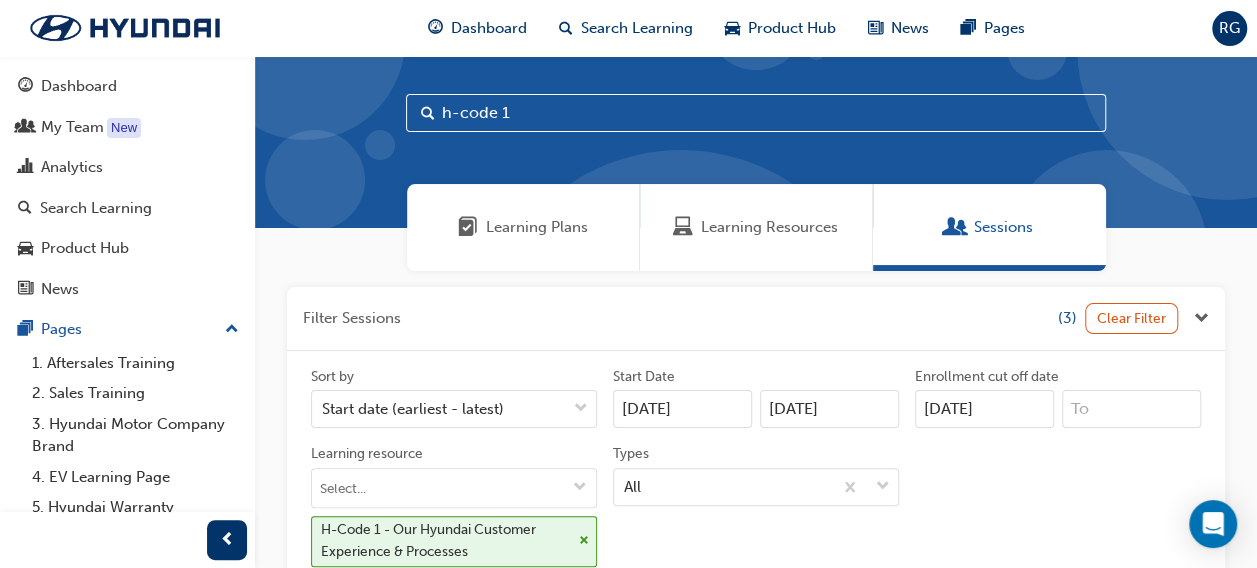 scroll, scrollTop: 27, scrollLeft: 0, axis: vertical 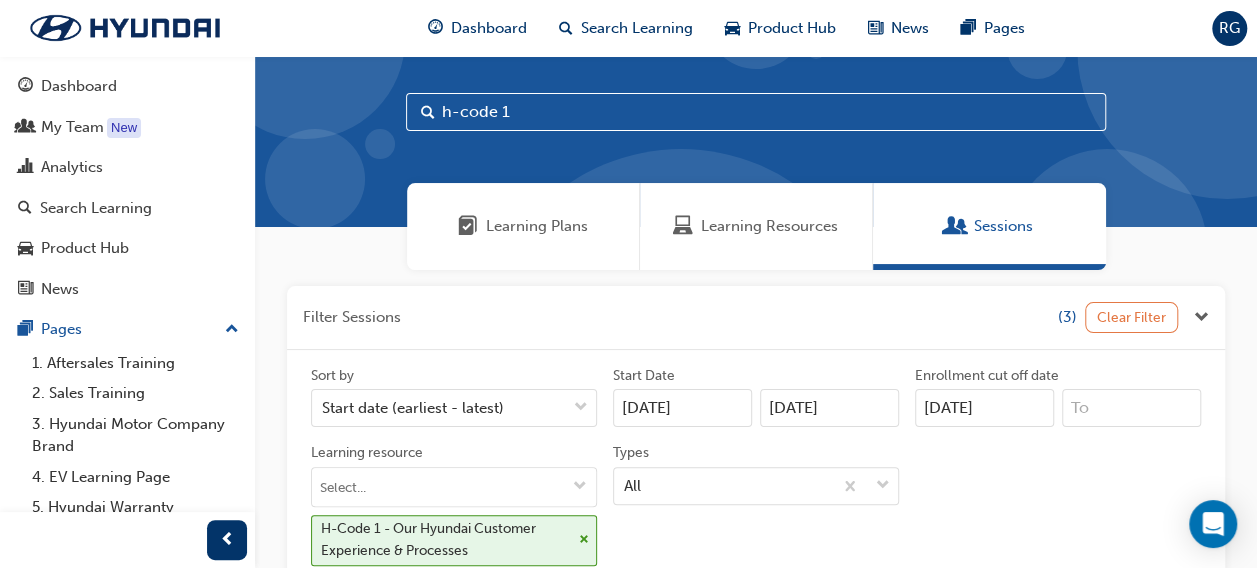 click on "Clear Filter" at bounding box center (1132, 317) 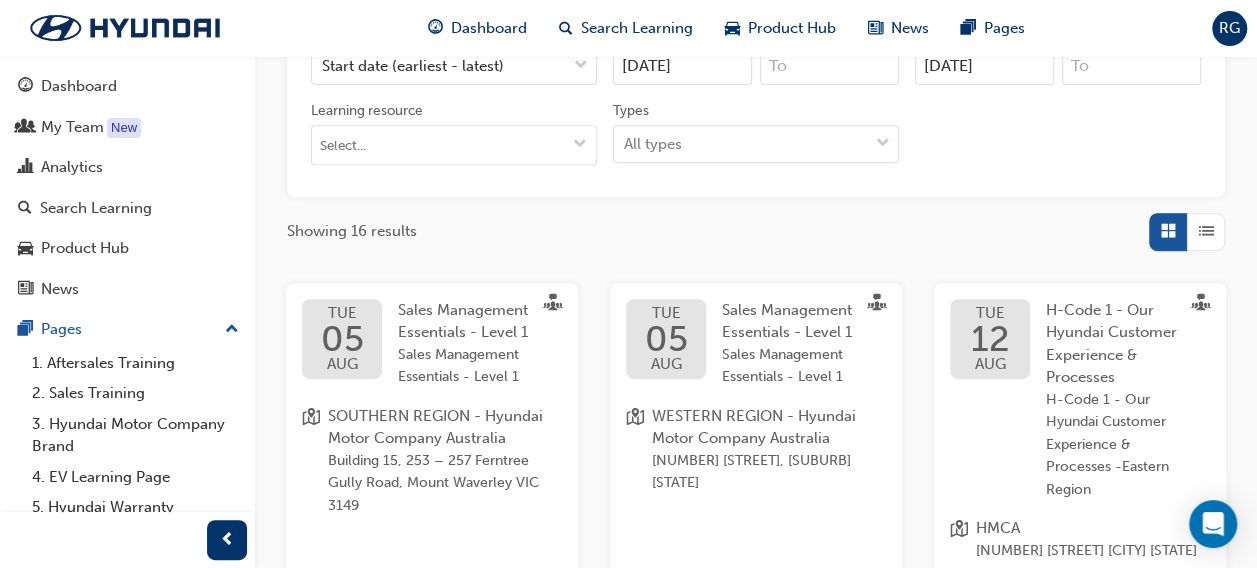 scroll, scrollTop: 67, scrollLeft: 0, axis: vertical 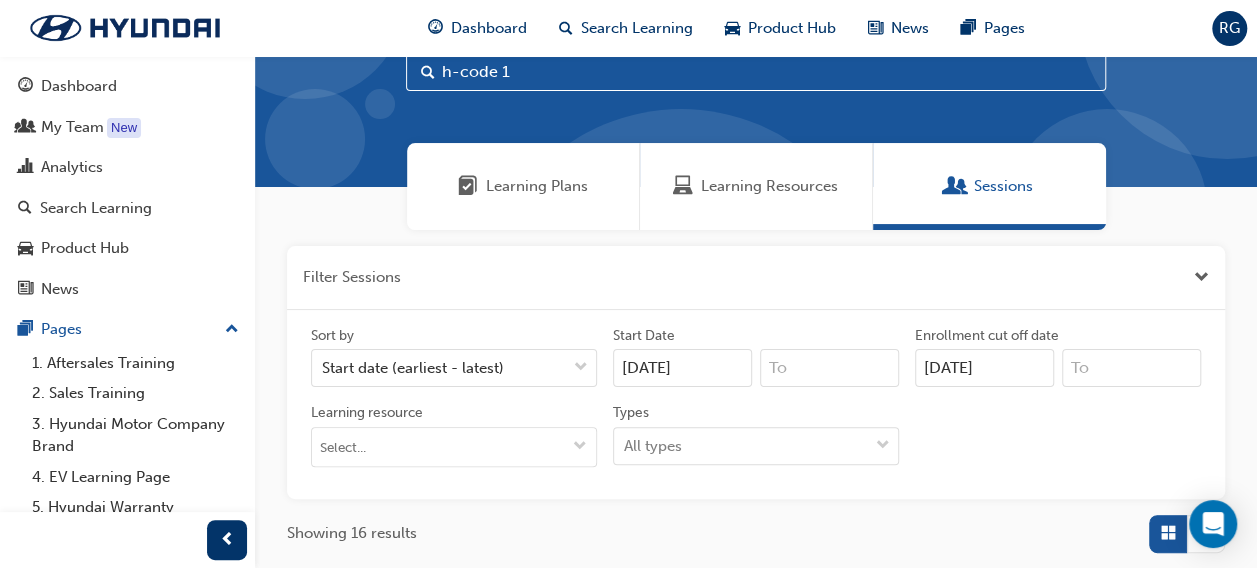 click on "Learning Resources" at bounding box center [769, 186] 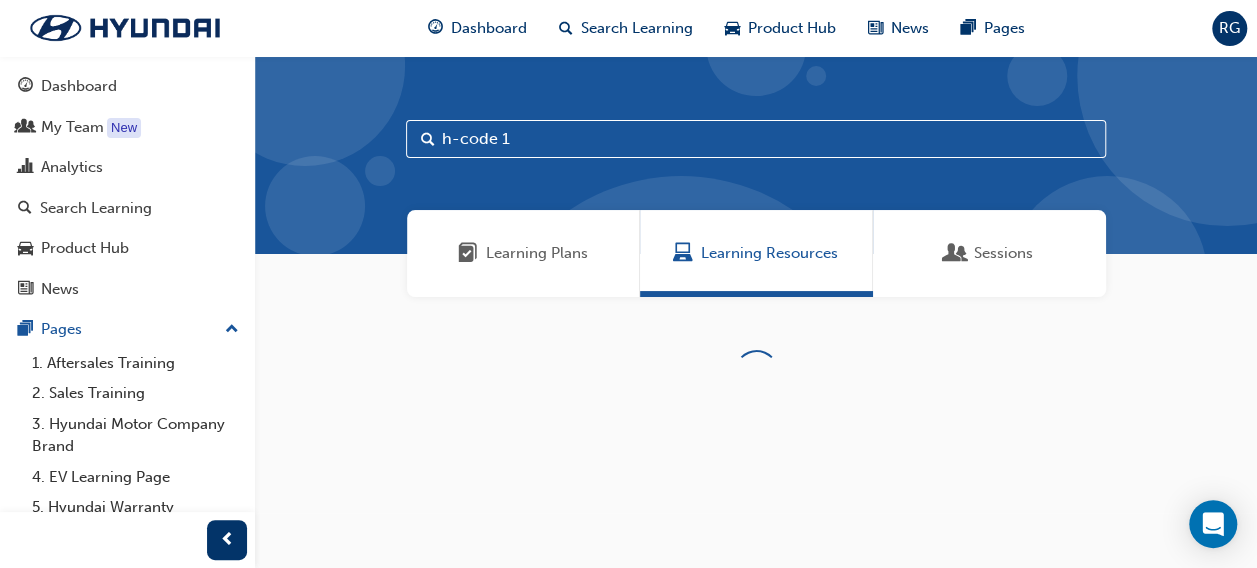 scroll, scrollTop: 0, scrollLeft: 0, axis: both 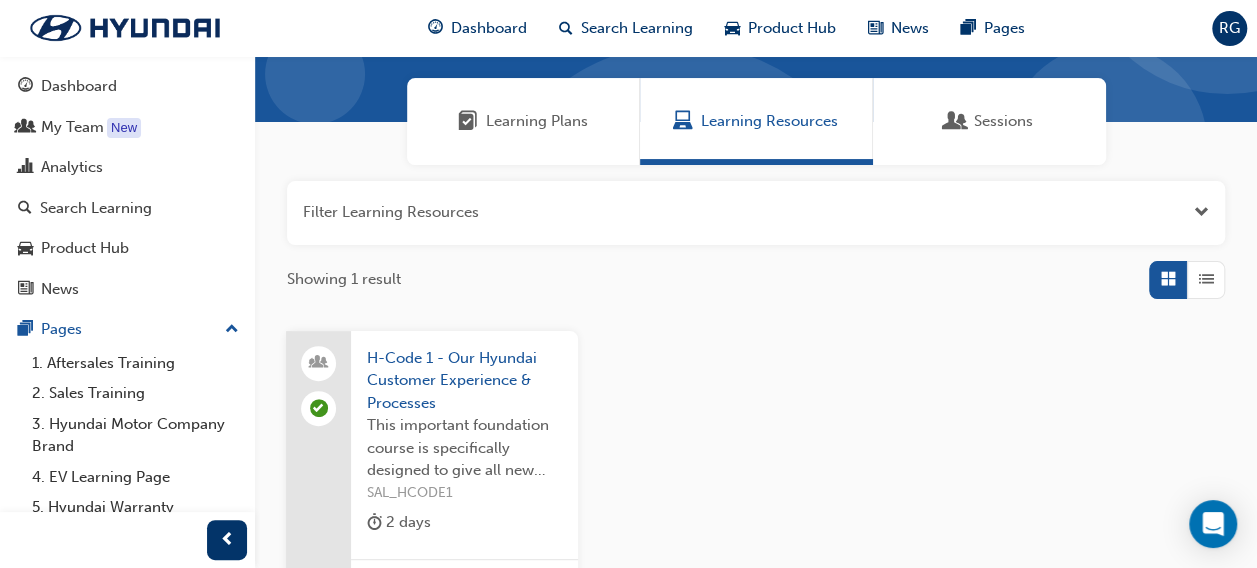 click on "H-Code 1 - Our Hyundai Customer Experience & Processes" at bounding box center (464, 381) 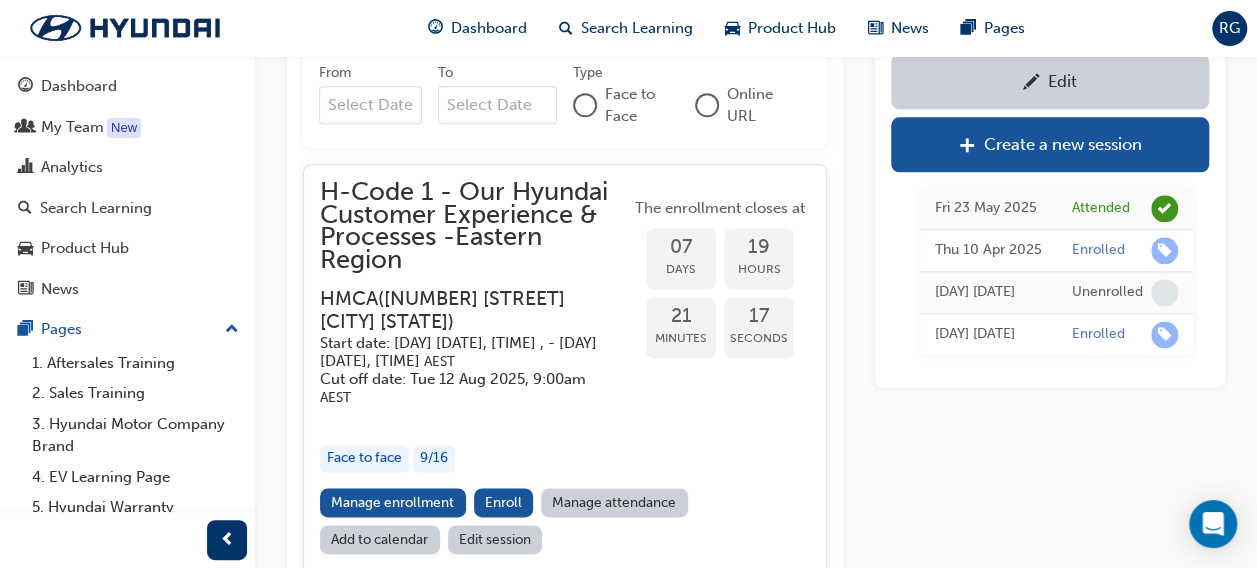 scroll, scrollTop: 1762, scrollLeft: 0, axis: vertical 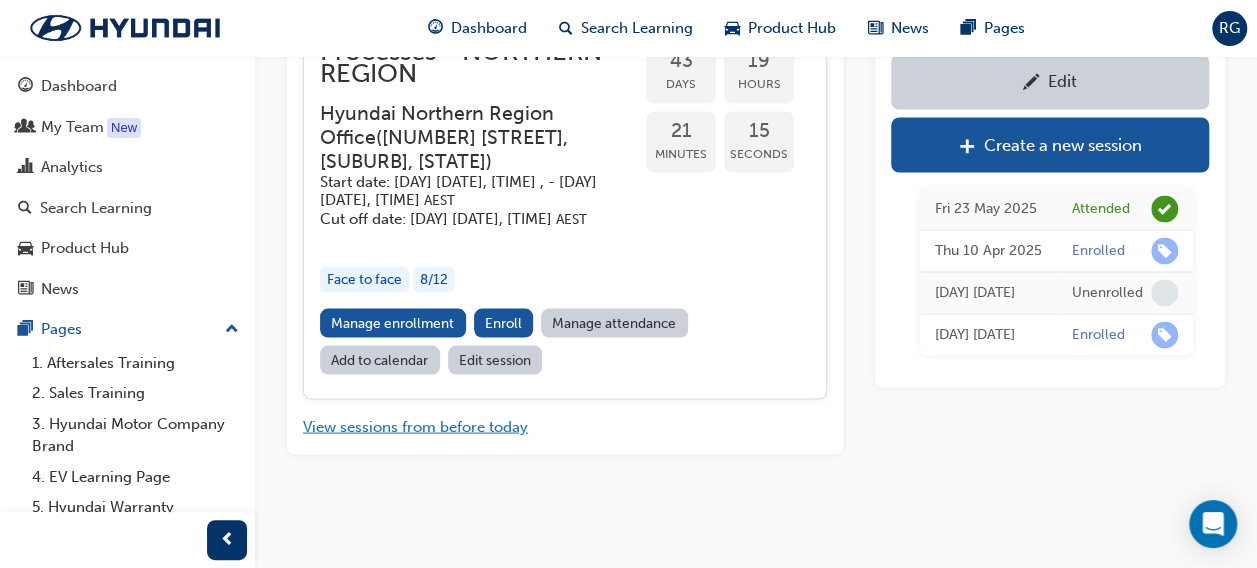 click on "View sessions from before today" at bounding box center [415, 426] 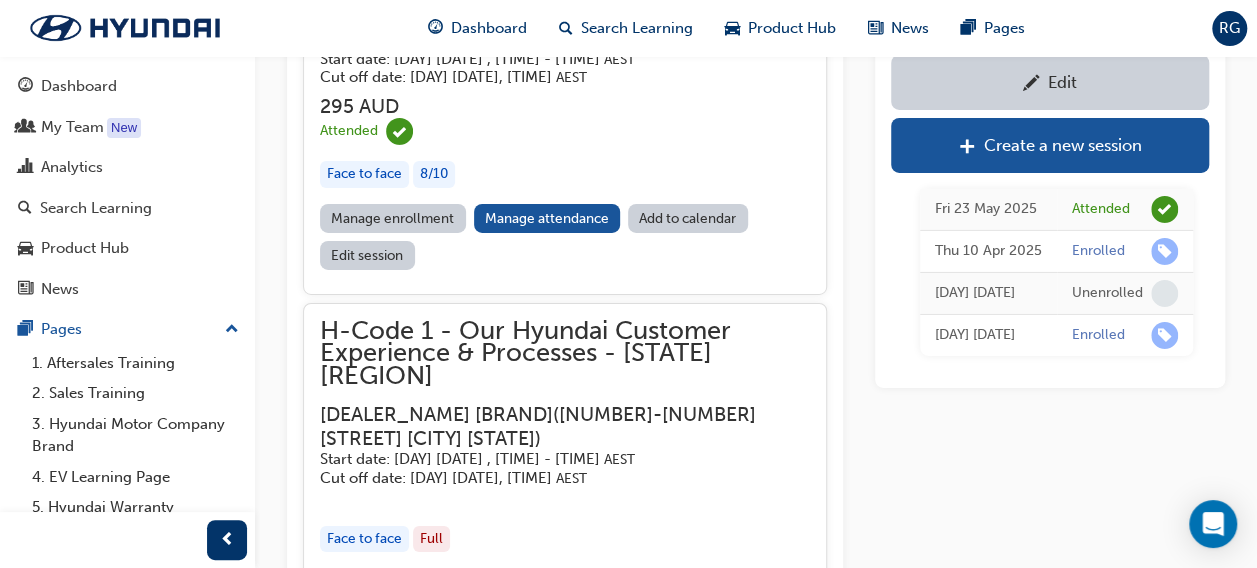 scroll, scrollTop: 18325, scrollLeft: 0, axis: vertical 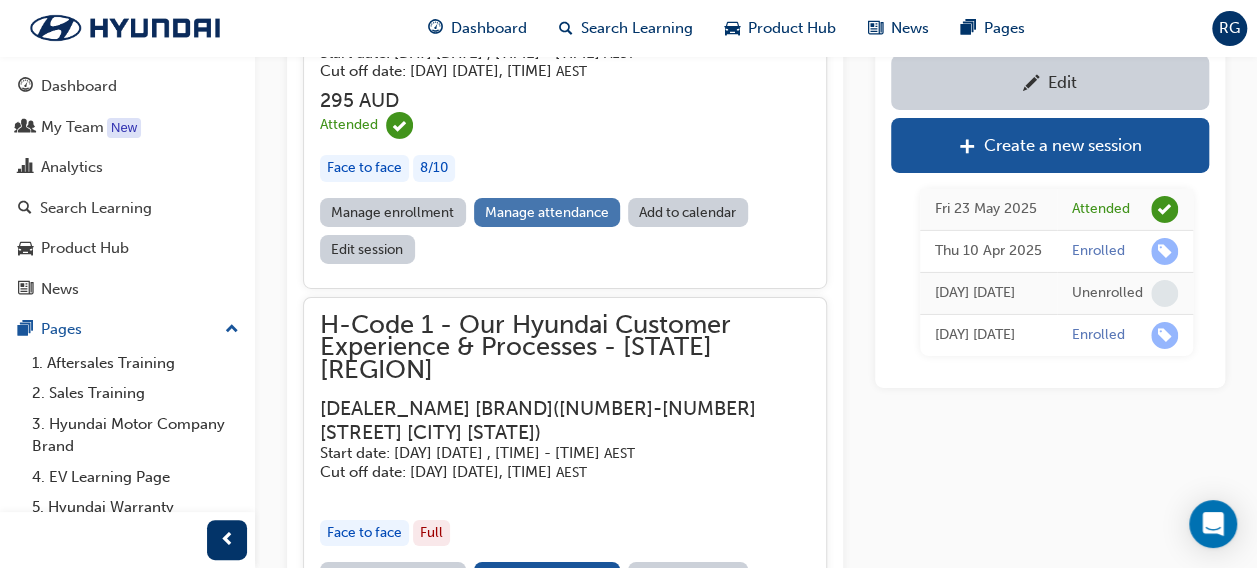 click on "Manage attendance" at bounding box center (547, 212) 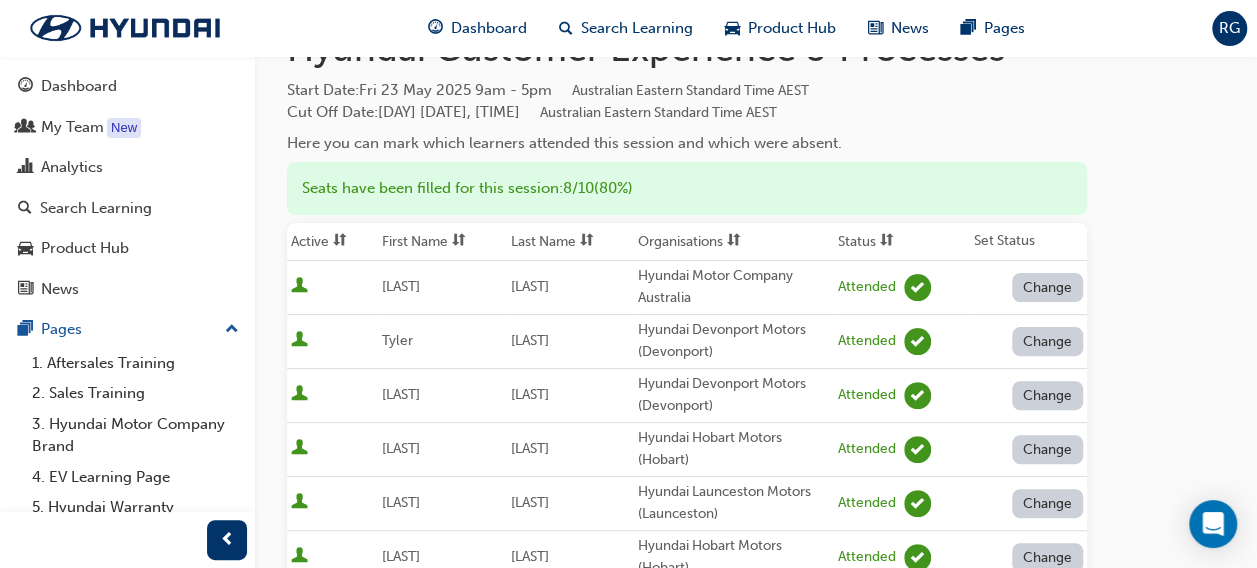 scroll, scrollTop: 0, scrollLeft: 0, axis: both 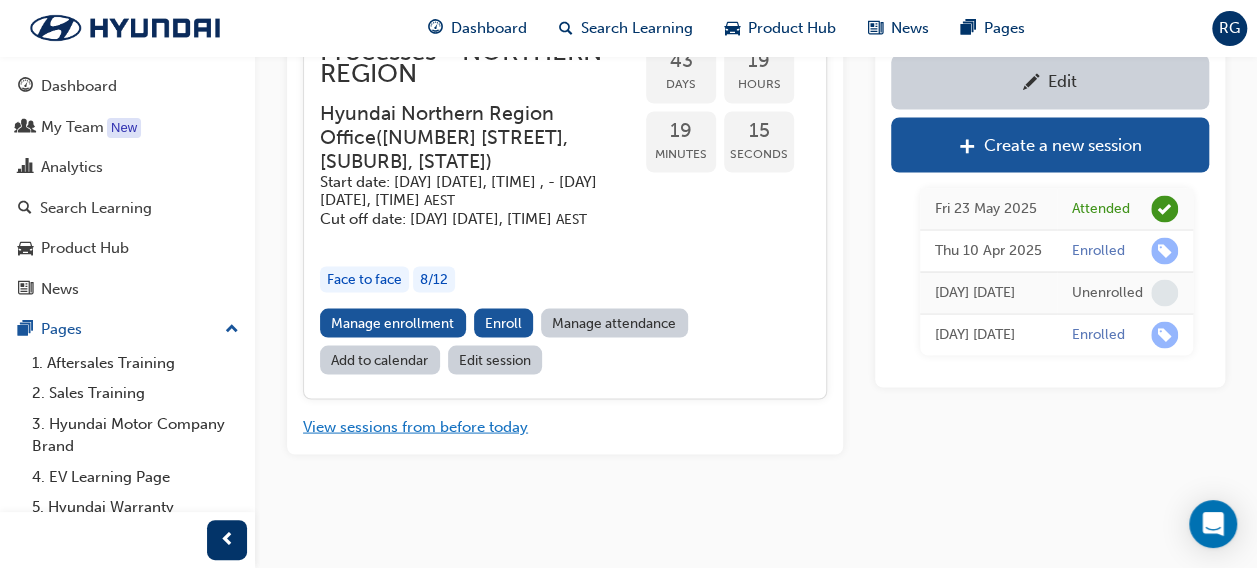 click on "View sessions from before today" at bounding box center (415, 426) 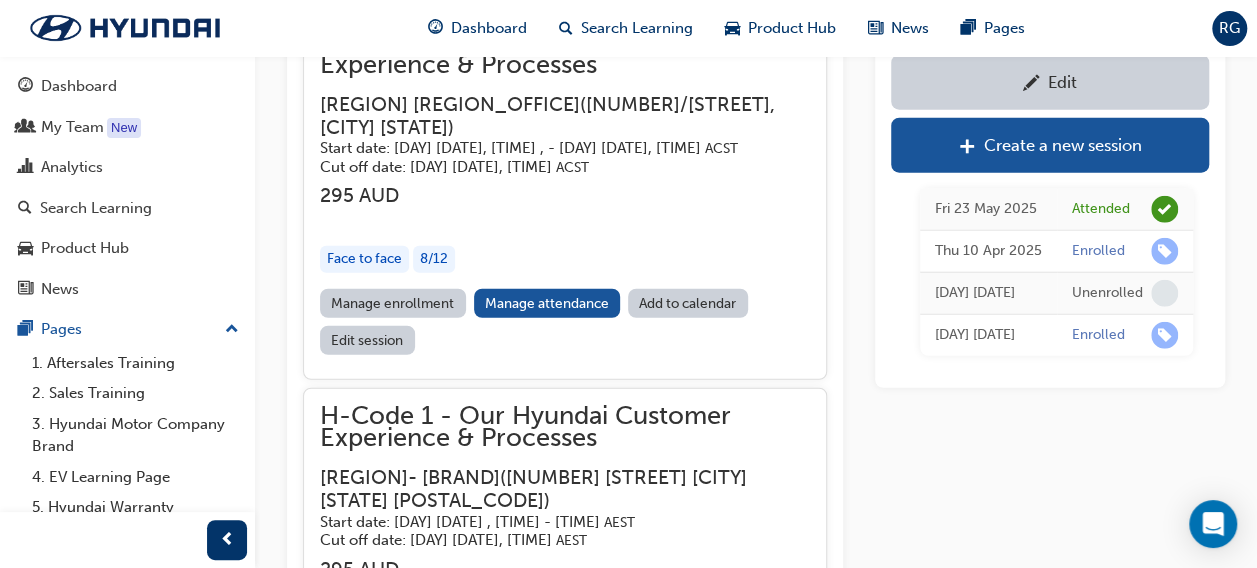scroll, scrollTop: 17482, scrollLeft: 0, axis: vertical 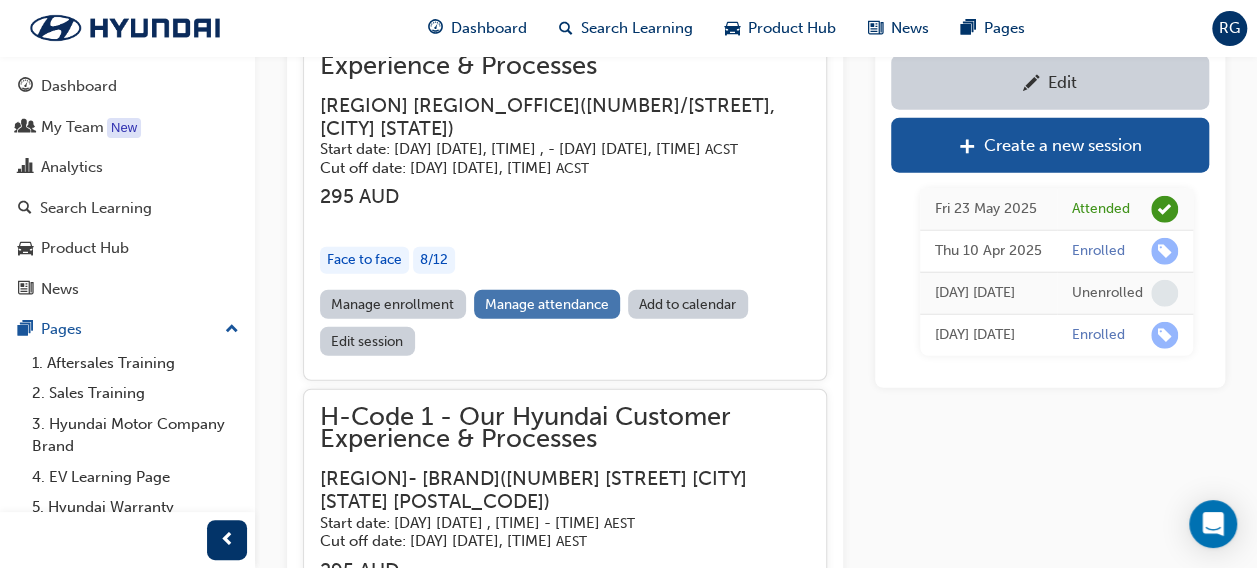 click on "Manage attendance" at bounding box center [547, 304] 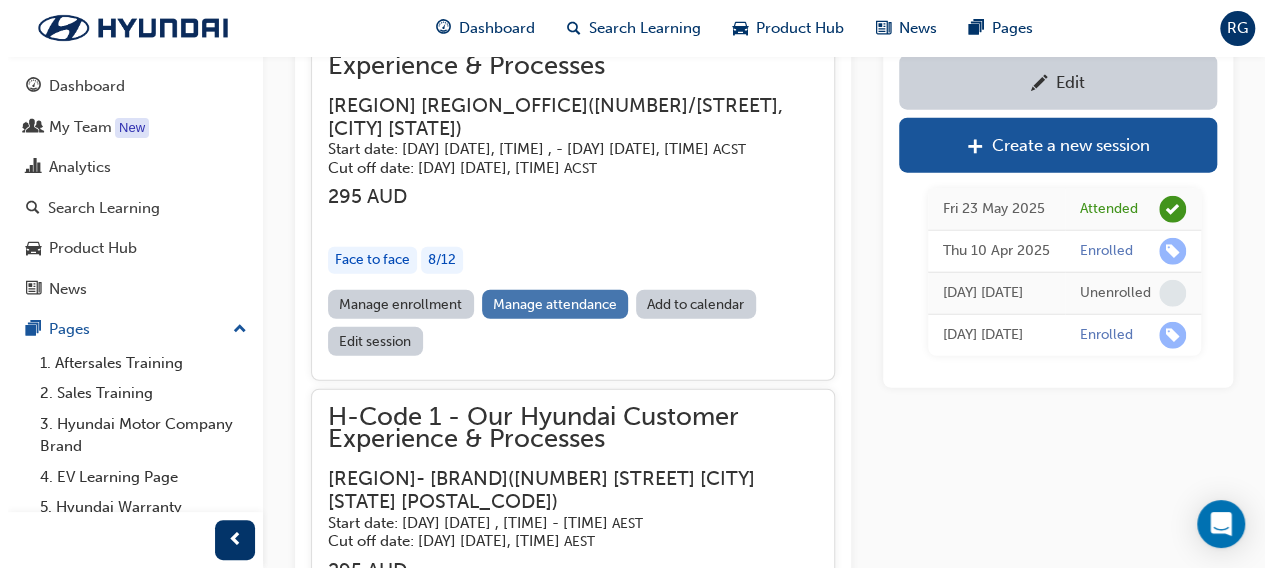 scroll, scrollTop: 0, scrollLeft: 0, axis: both 